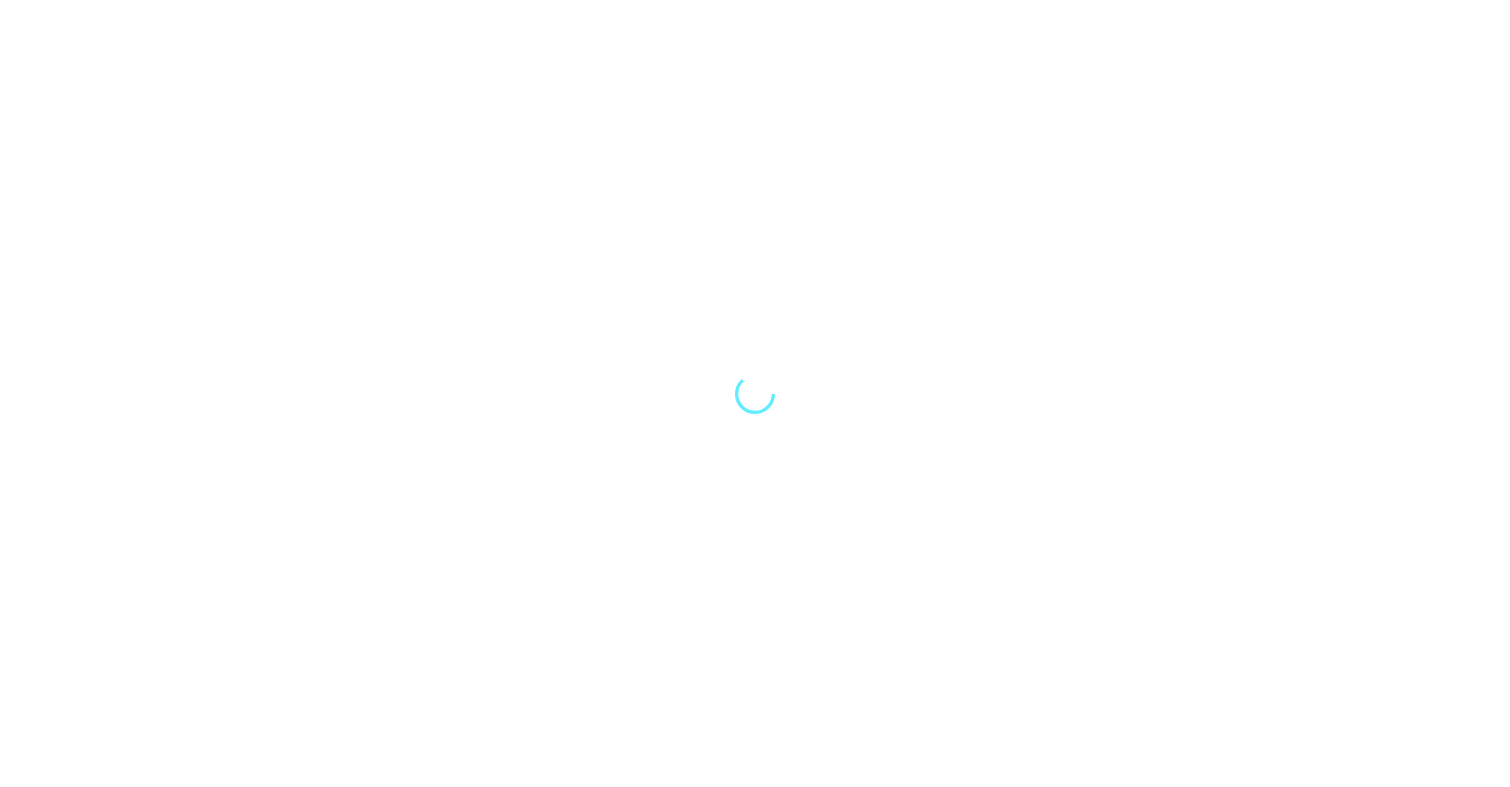 scroll, scrollTop: 0, scrollLeft: 0, axis: both 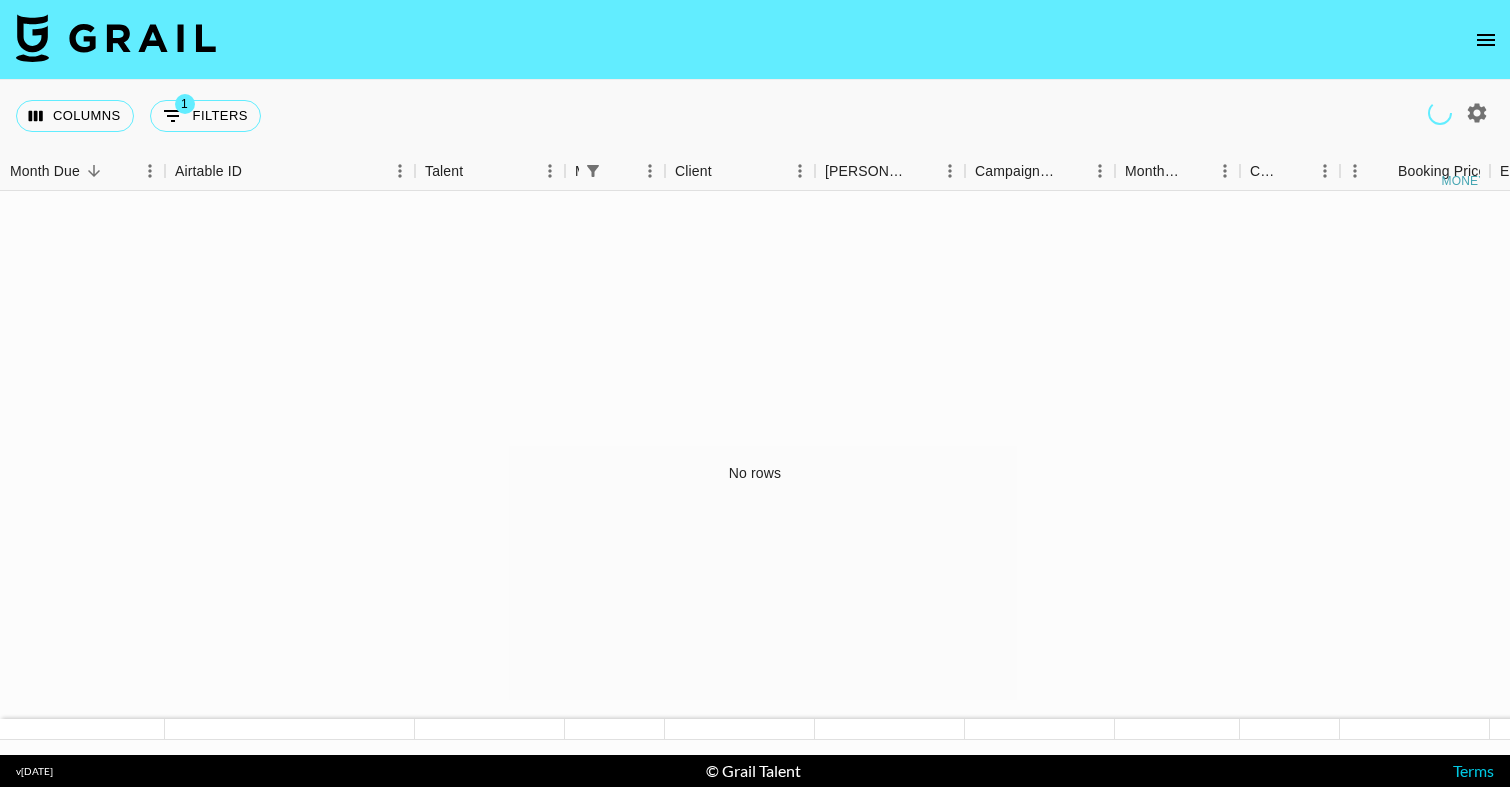 click 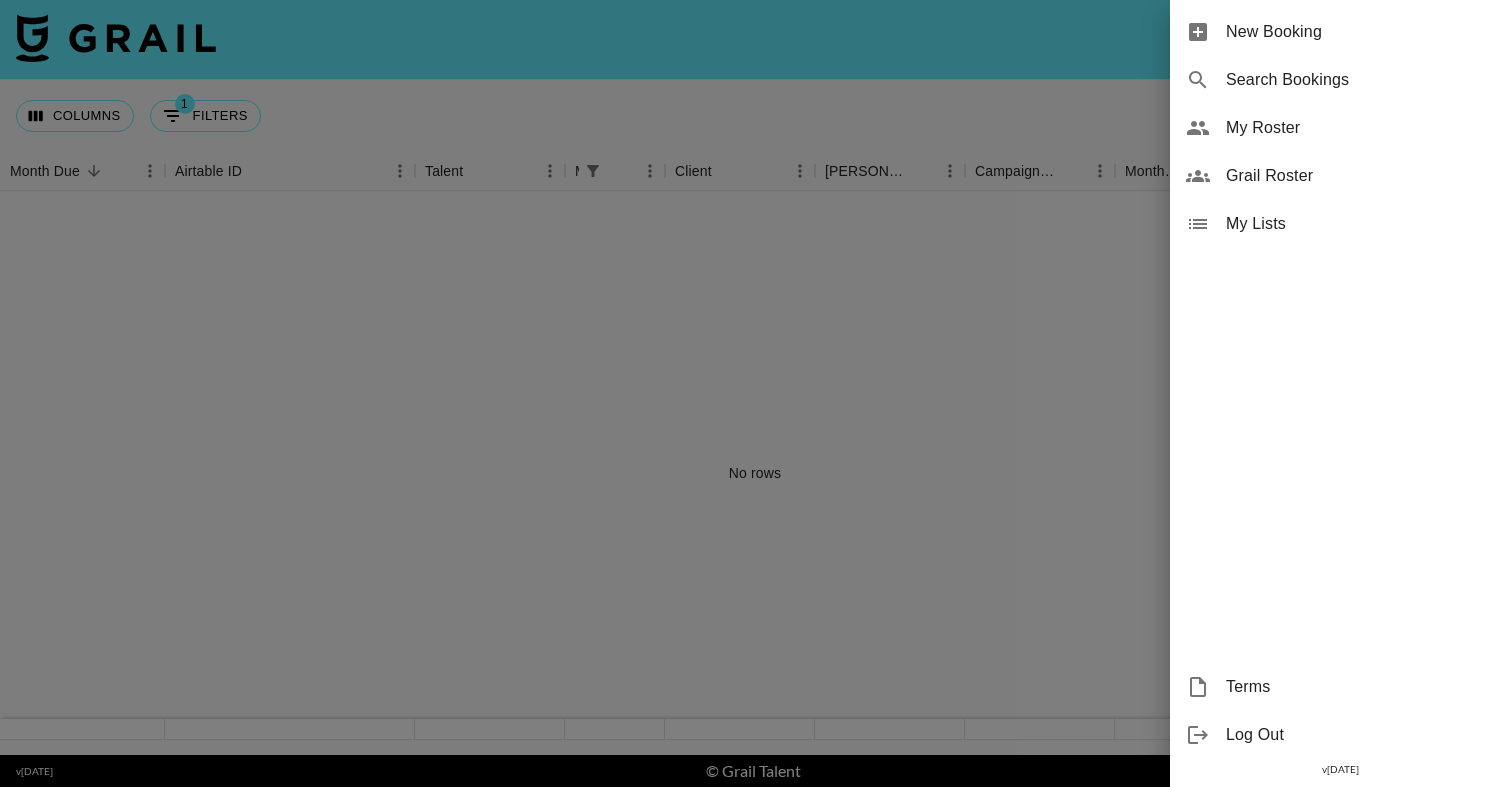 click on "My Roster" at bounding box center (1360, 128) 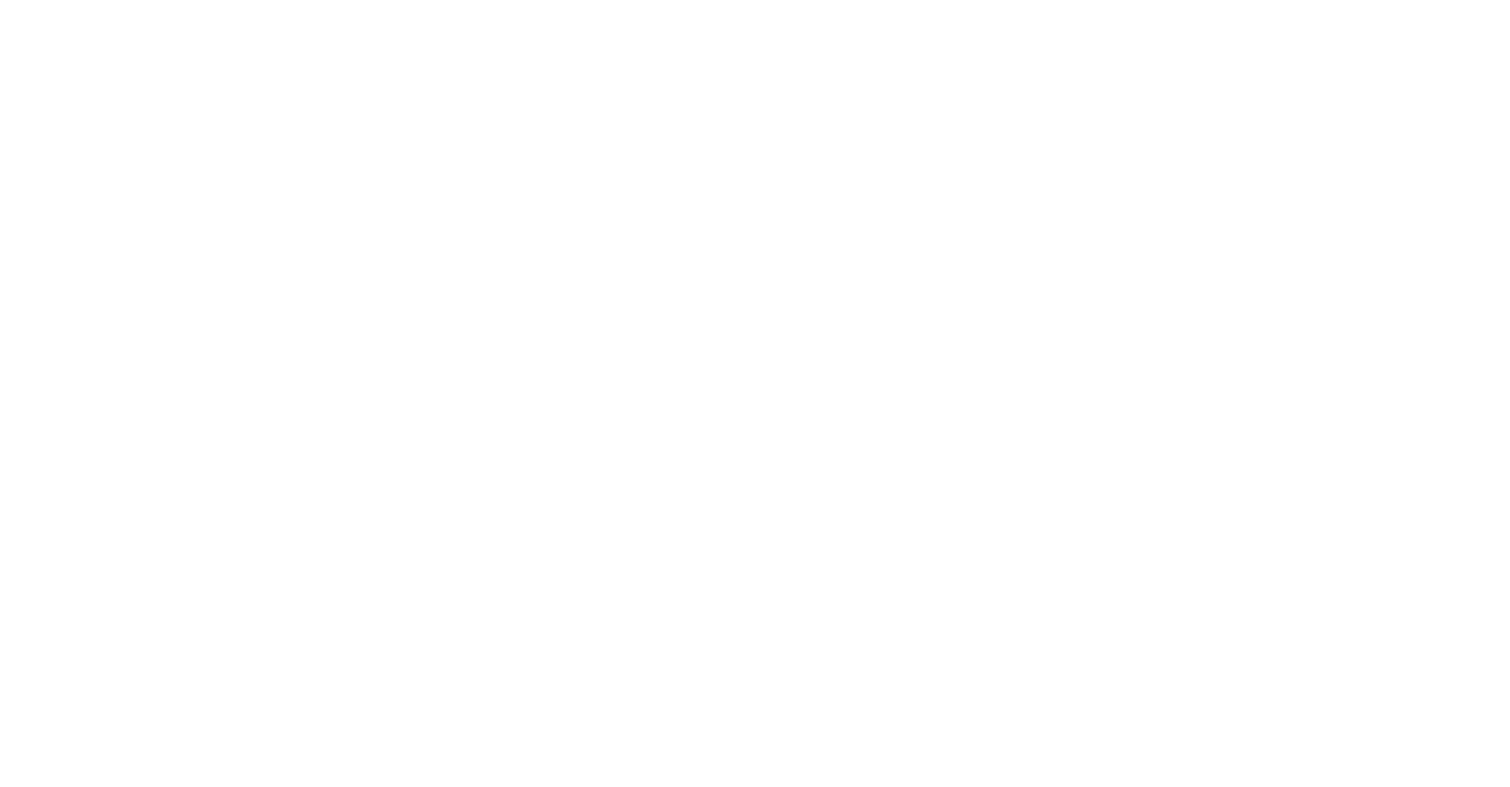 scroll, scrollTop: 0, scrollLeft: 0, axis: both 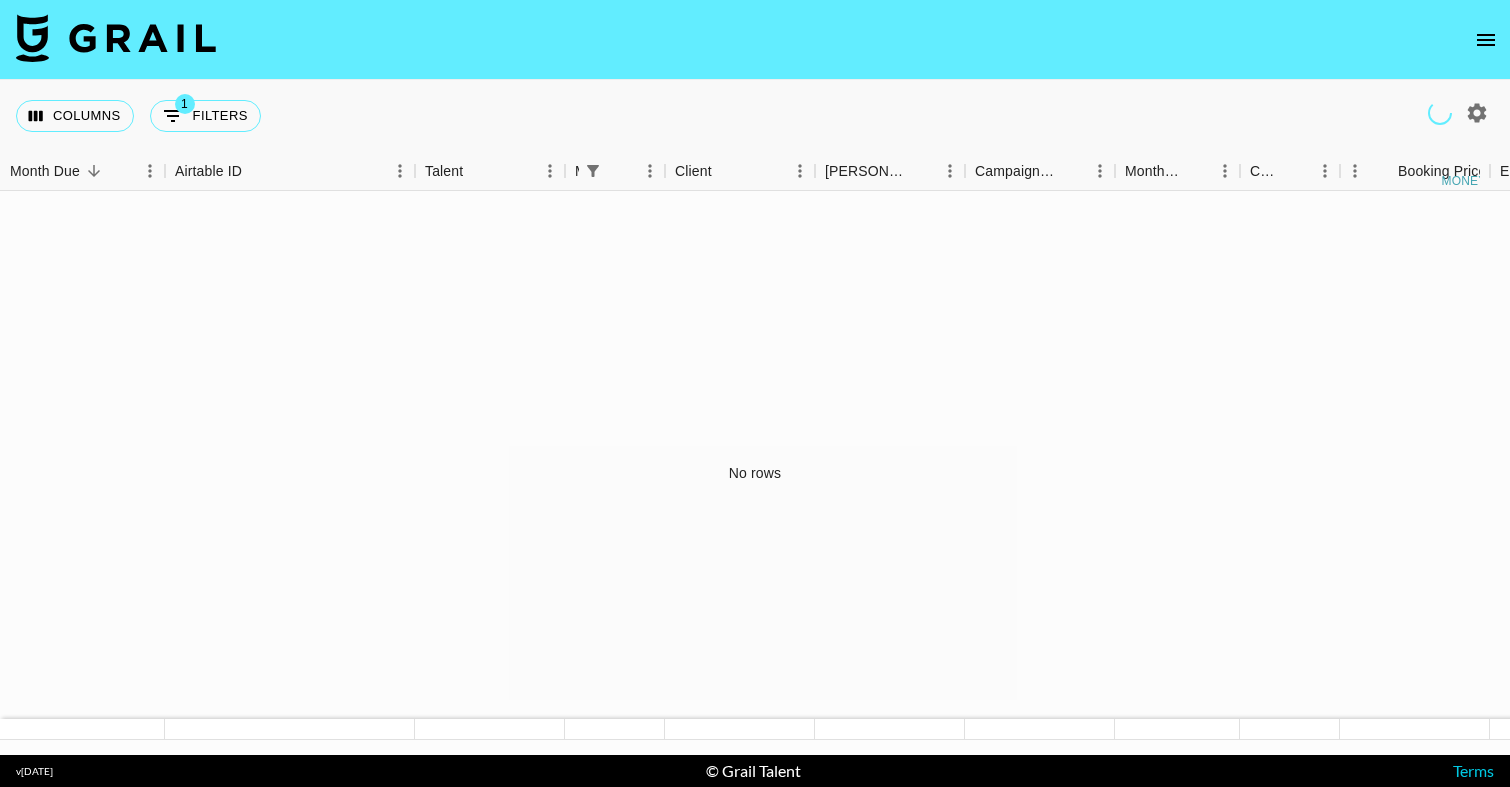 click at bounding box center [1486, 40] 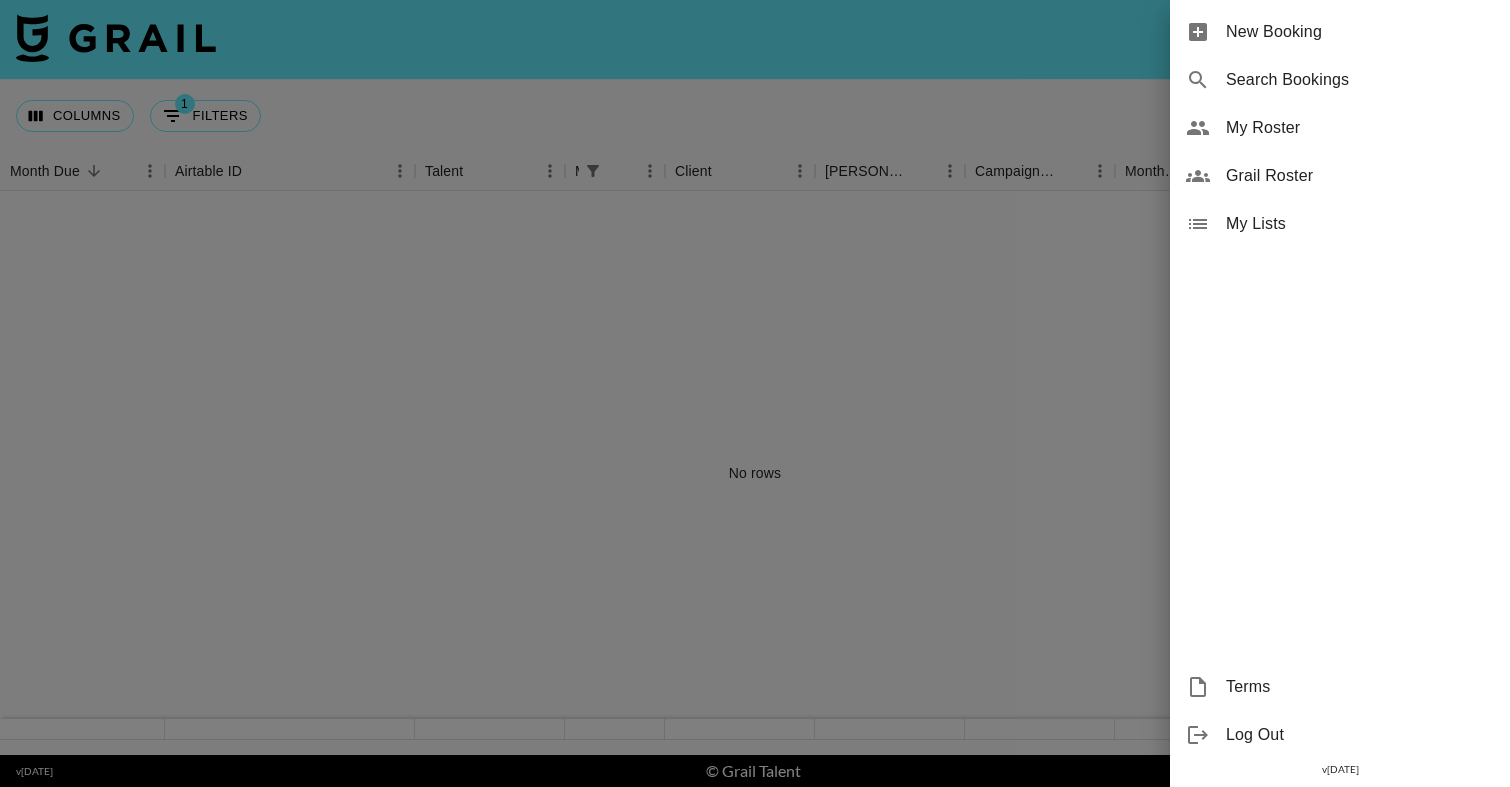 click on "My Roster" at bounding box center (1360, 128) 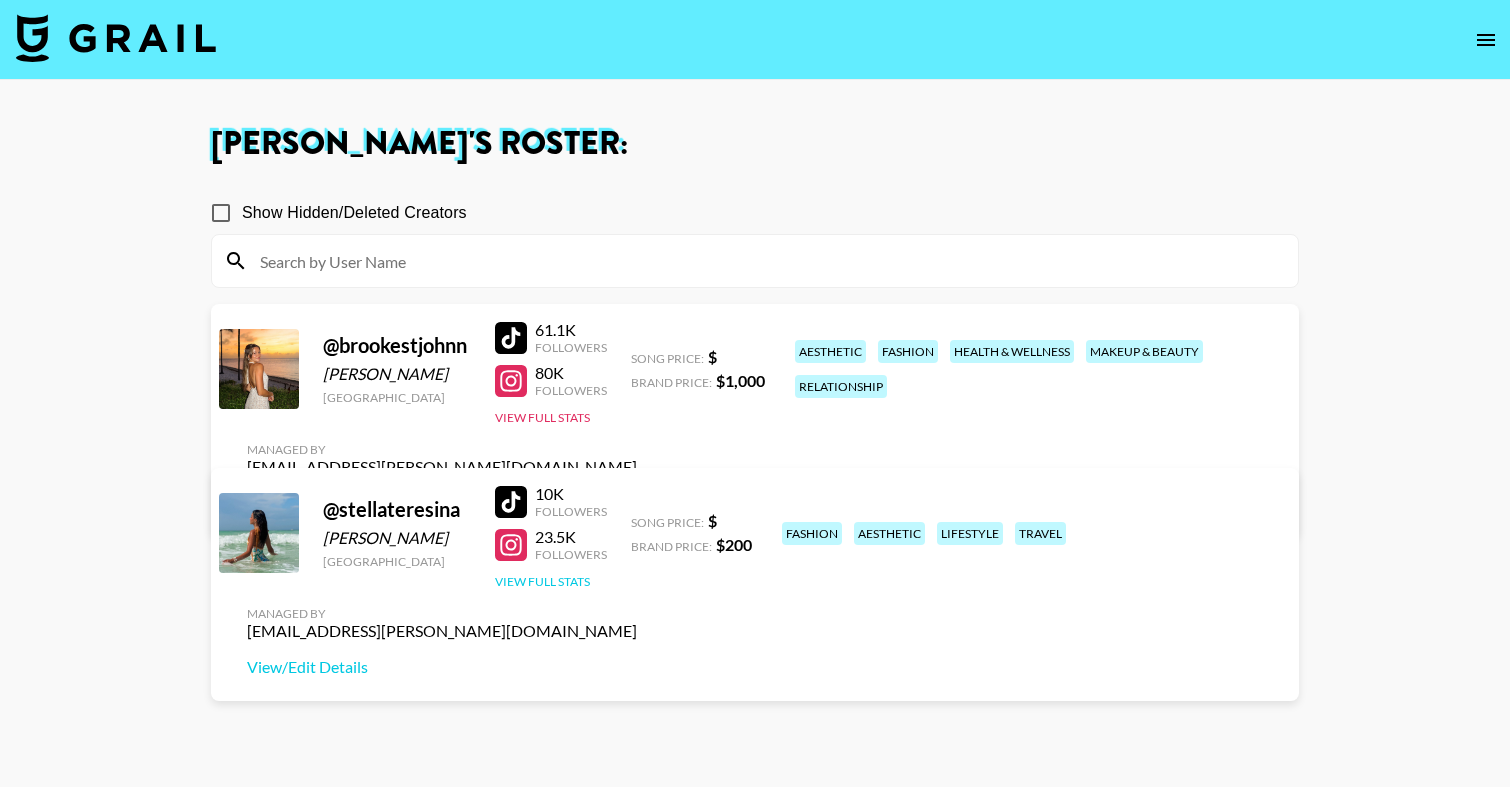 click on "View Full Stats" at bounding box center [542, 581] 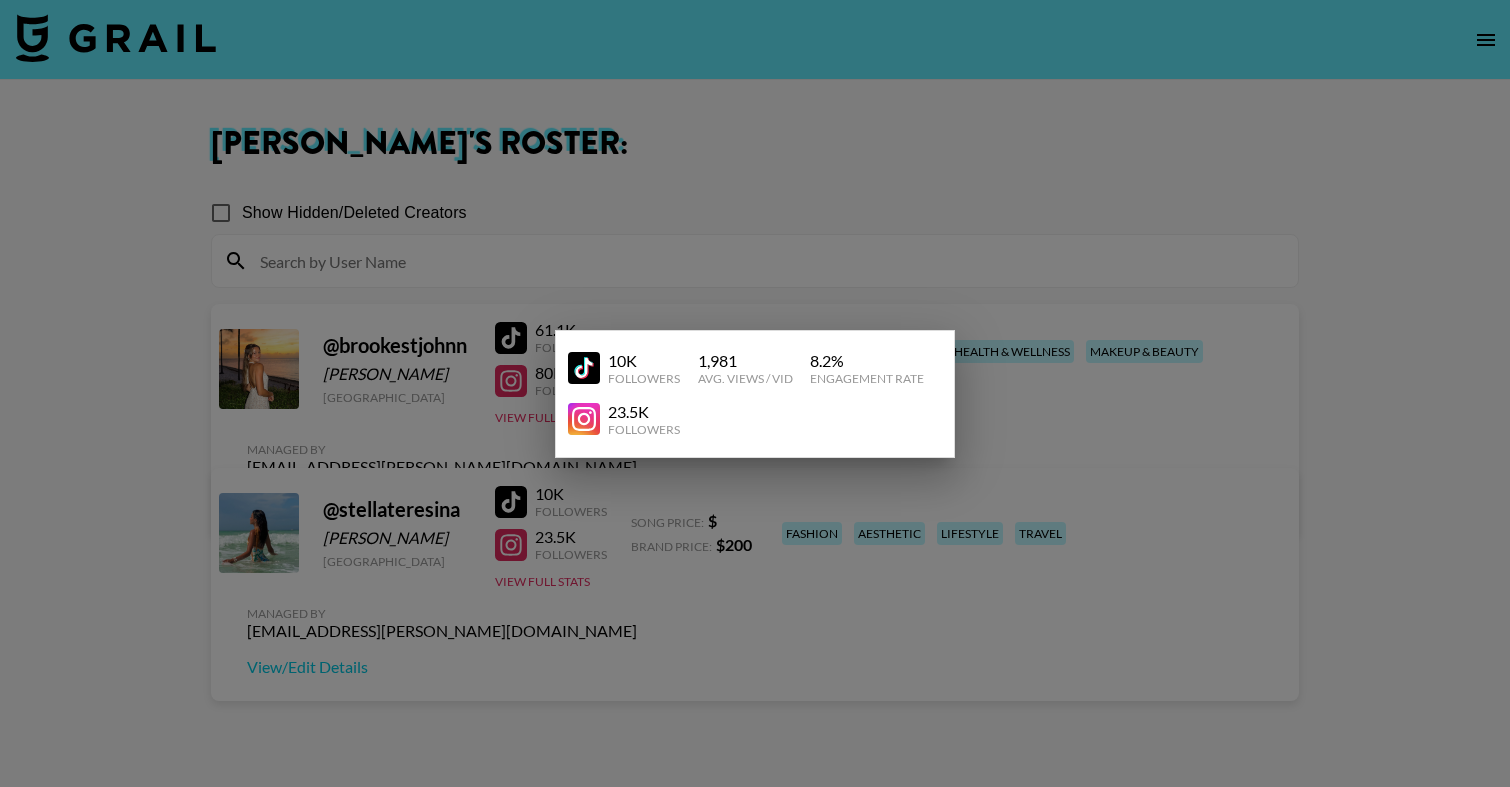 click at bounding box center [755, 393] 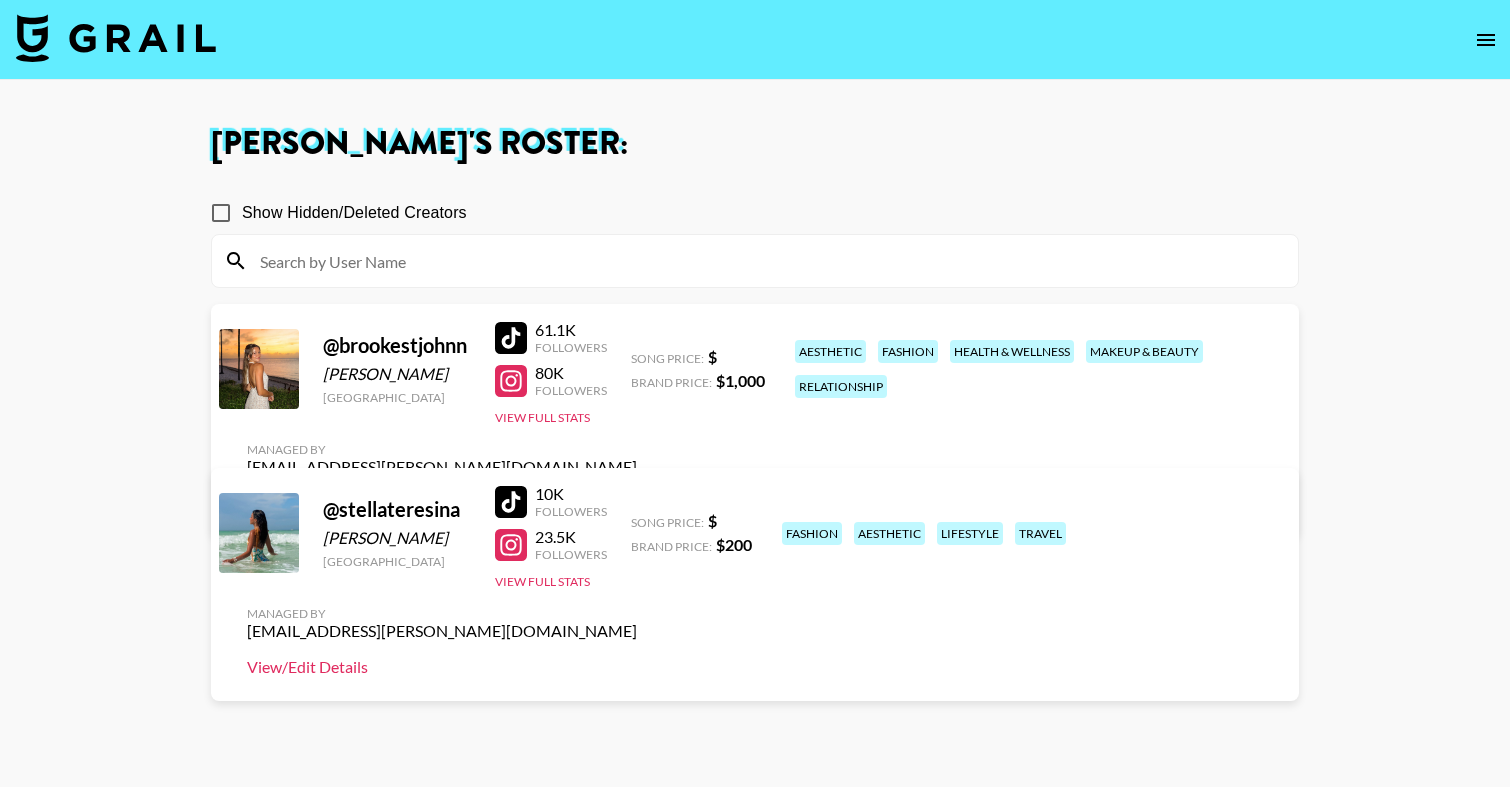 click on "View/Edit Details" at bounding box center [442, 667] 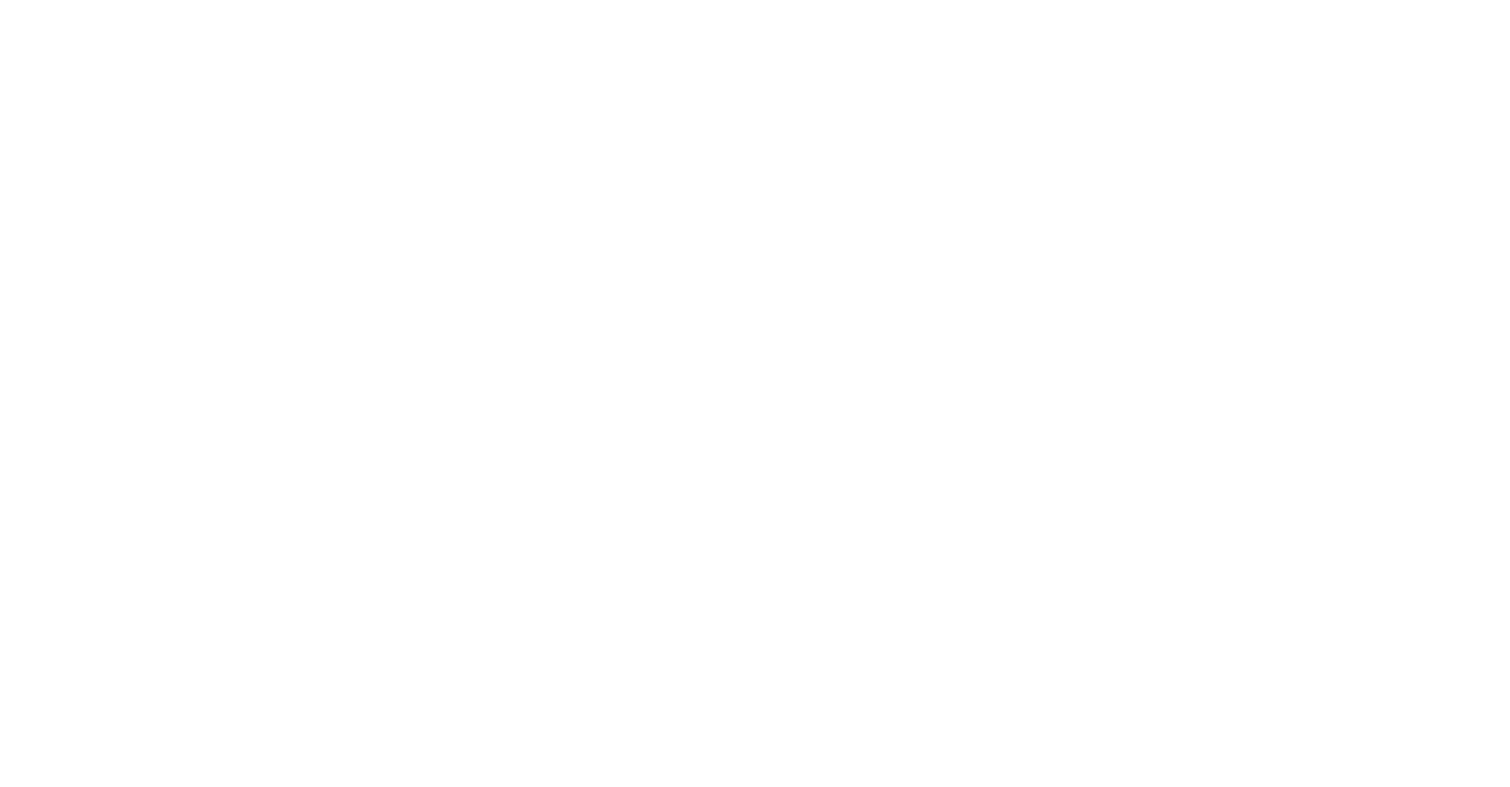 scroll, scrollTop: 0, scrollLeft: 0, axis: both 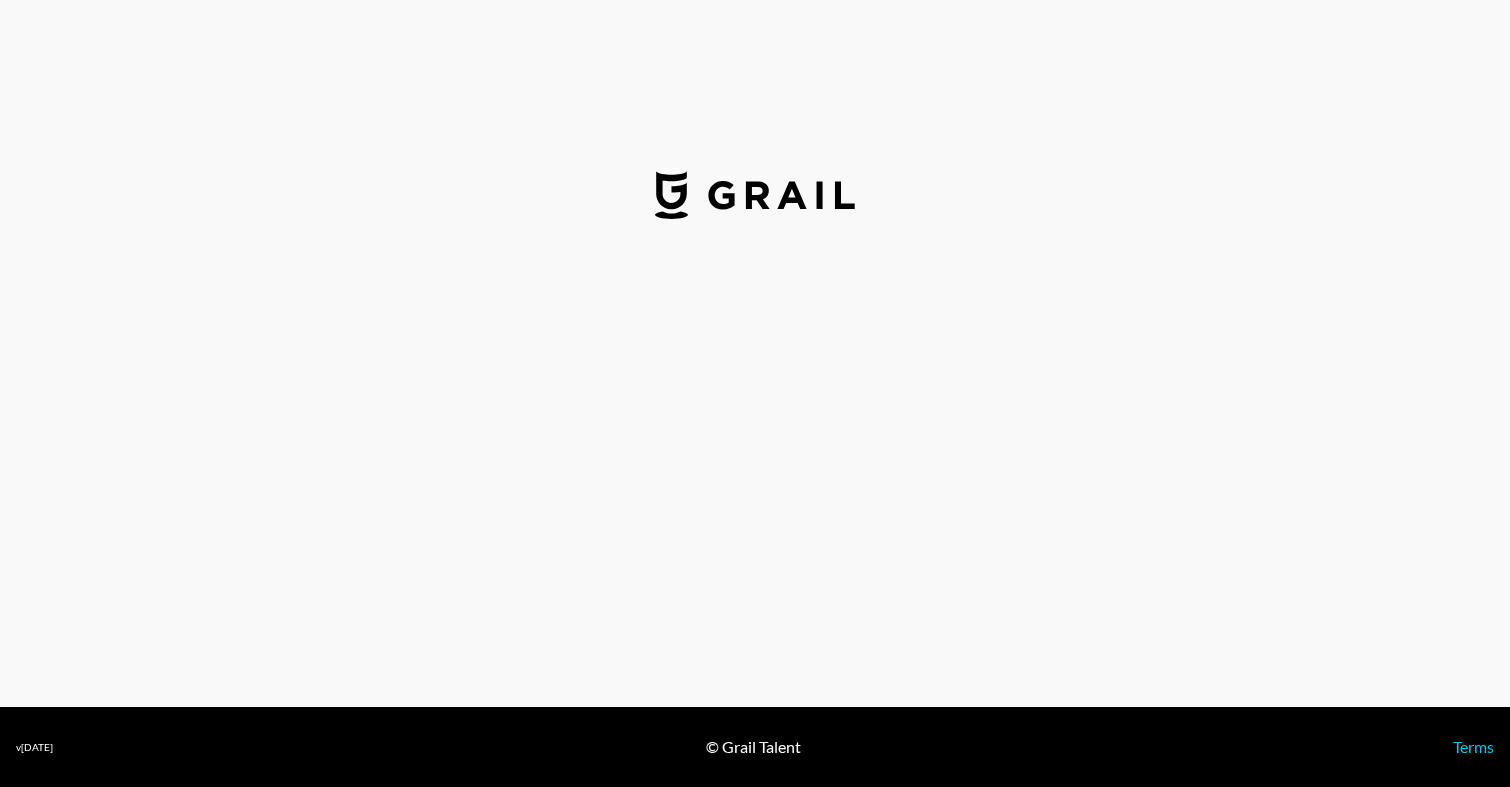 select on "USD" 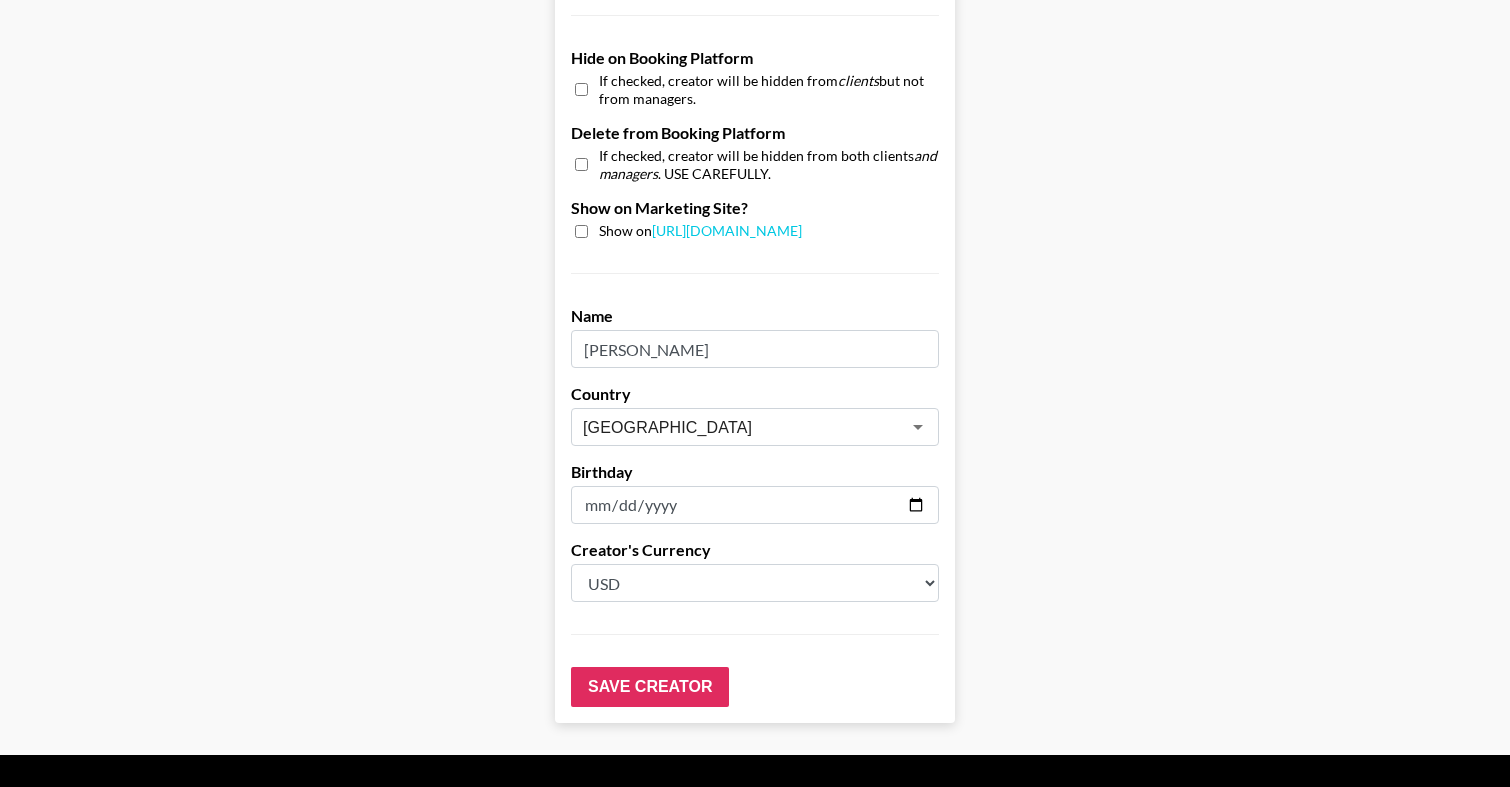scroll, scrollTop: 1908, scrollLeft: 0, axis: vertical 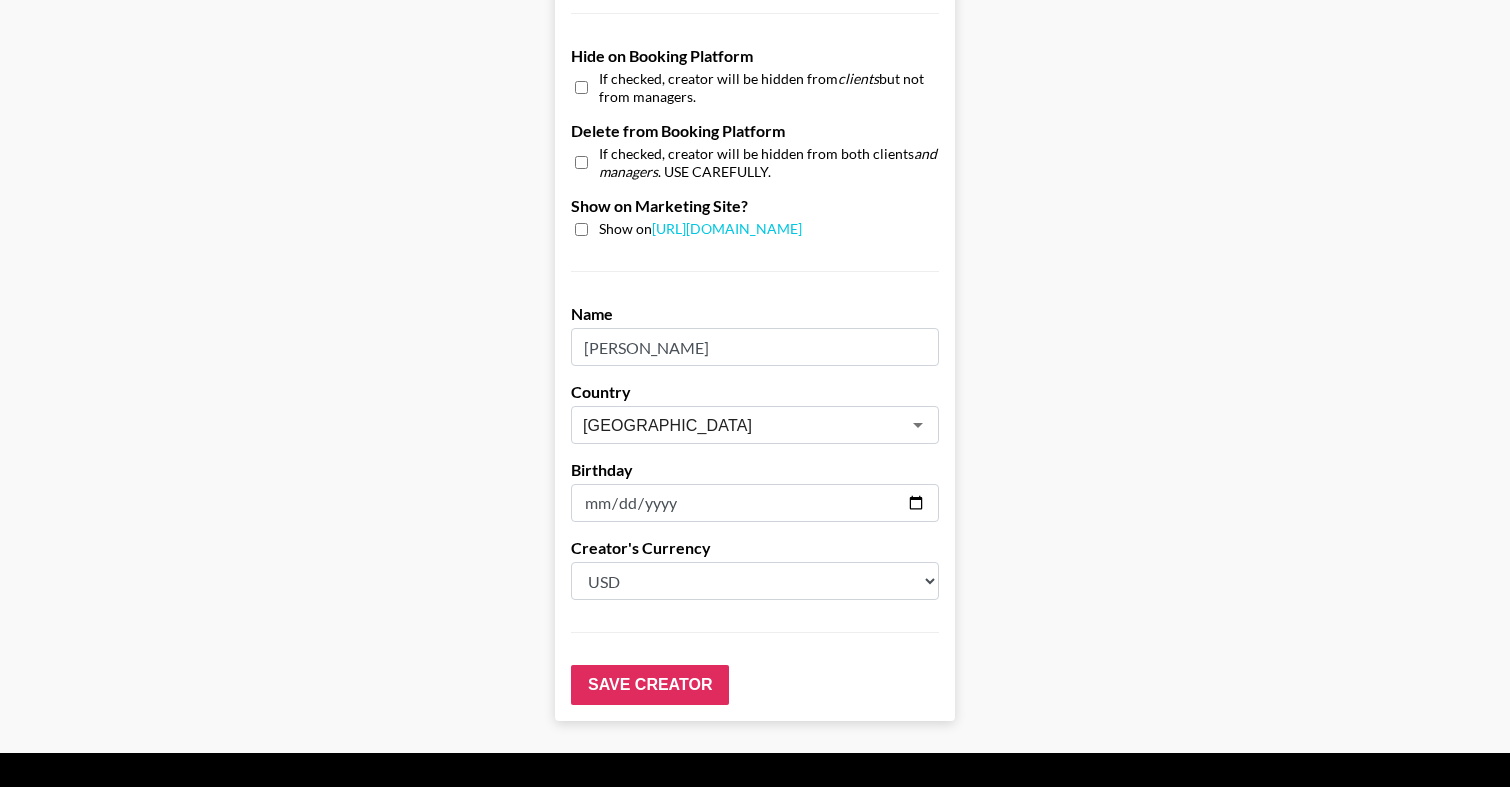 click on "1997-11-21" at bounding box center (755, 503) 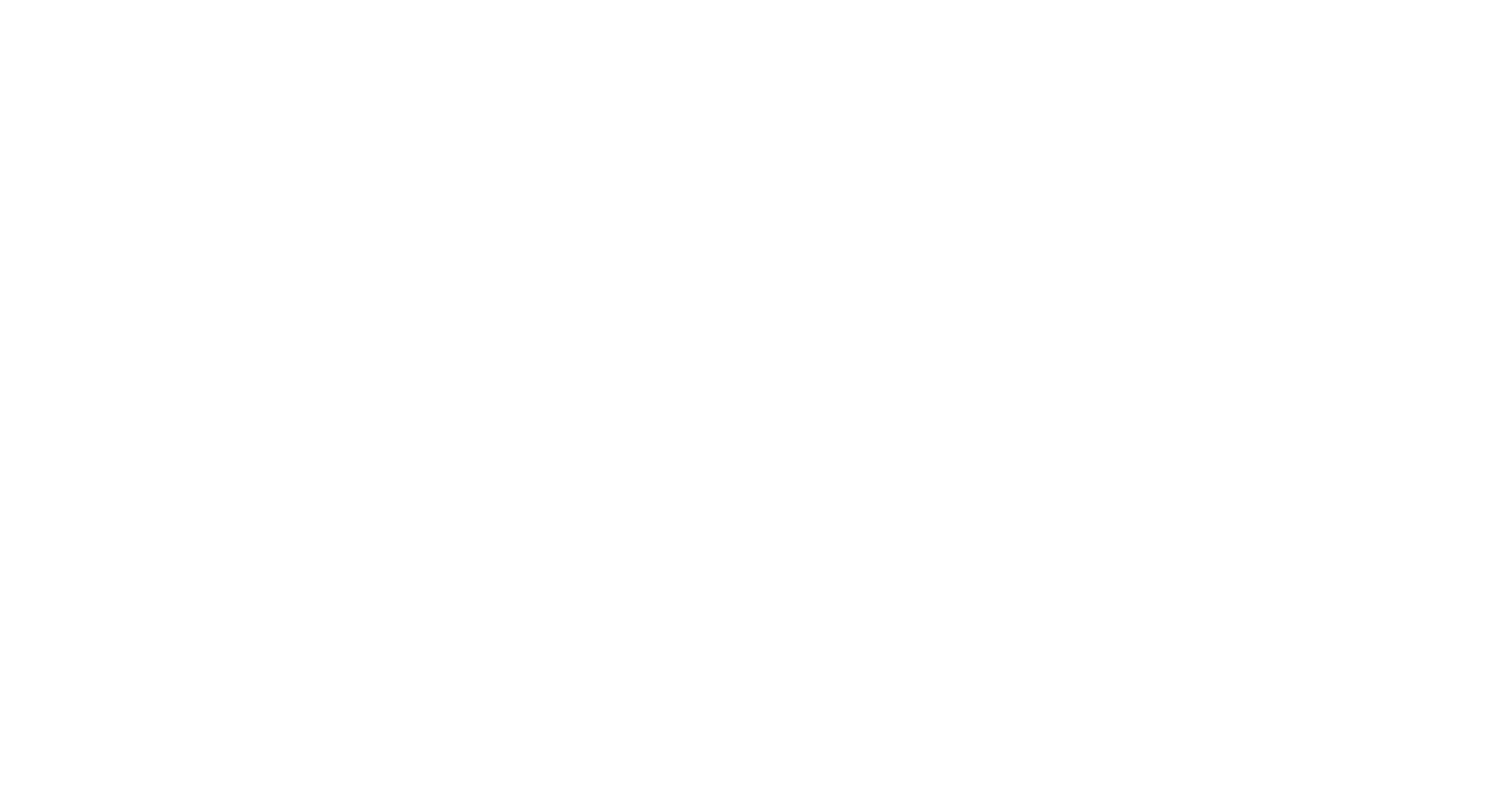 scroll, scrollTop: 0, scrollLeft: 0, axis: both 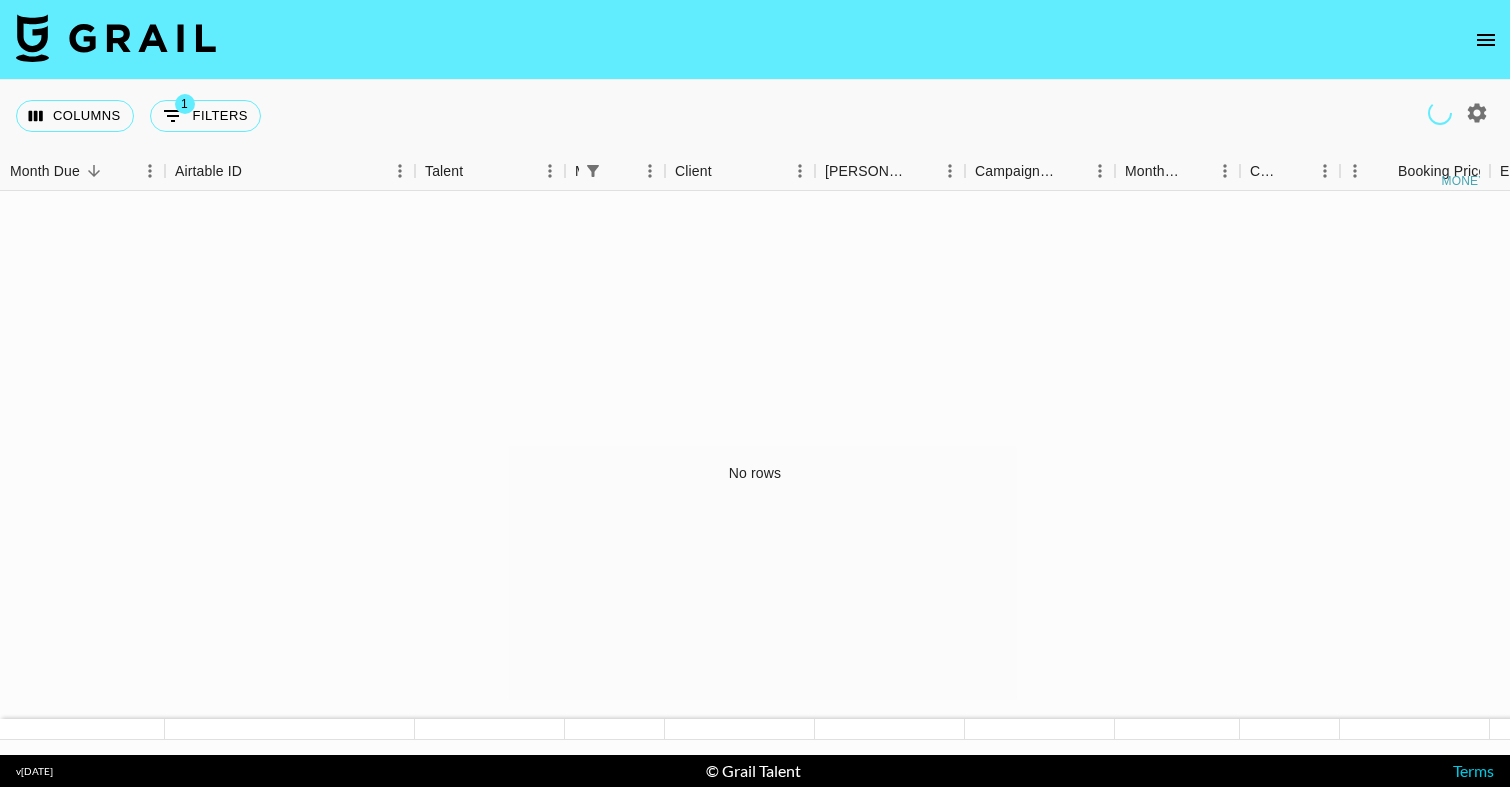 click 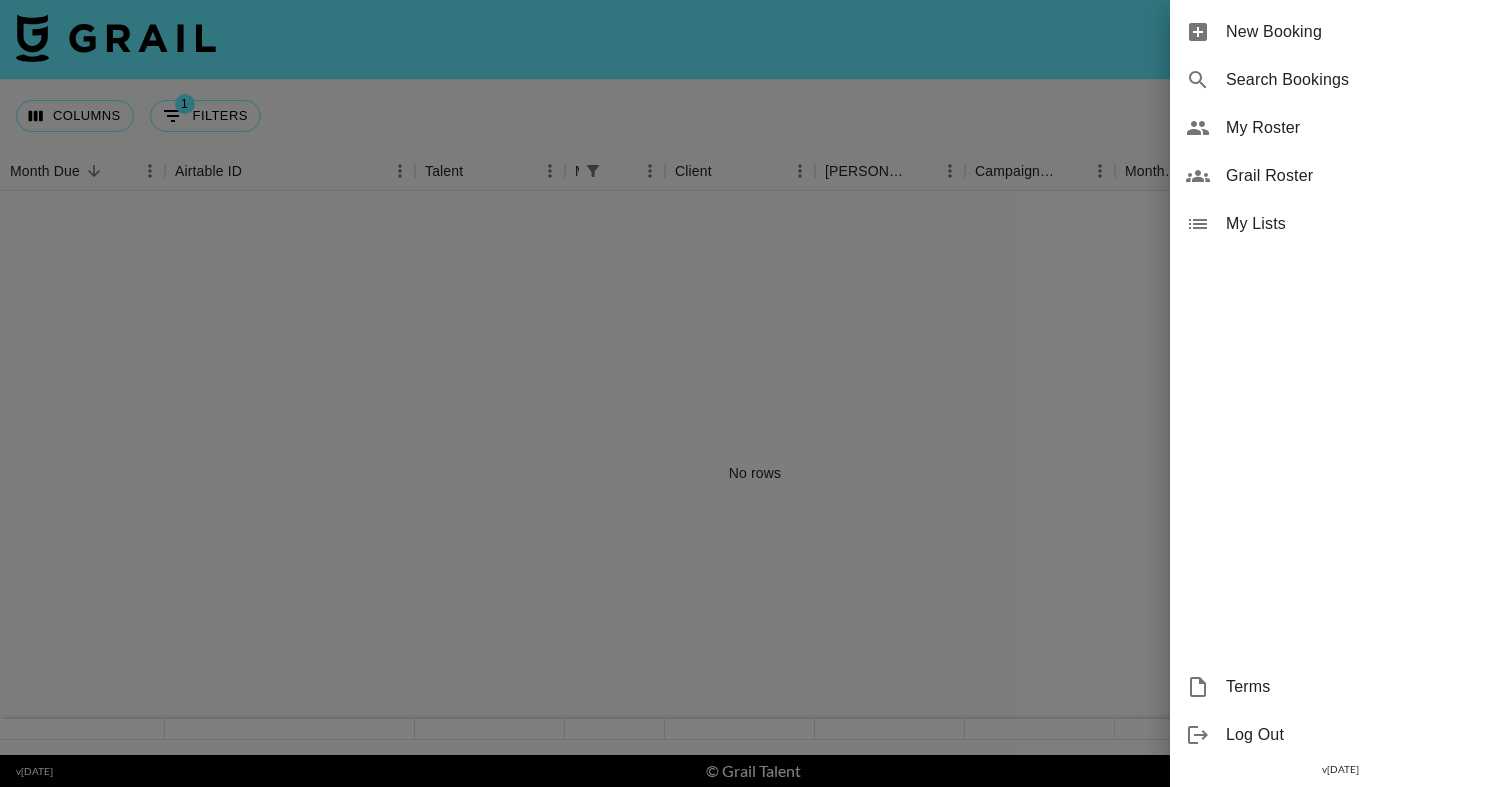 click on "My Roster" at bounding box center (1360, 128) 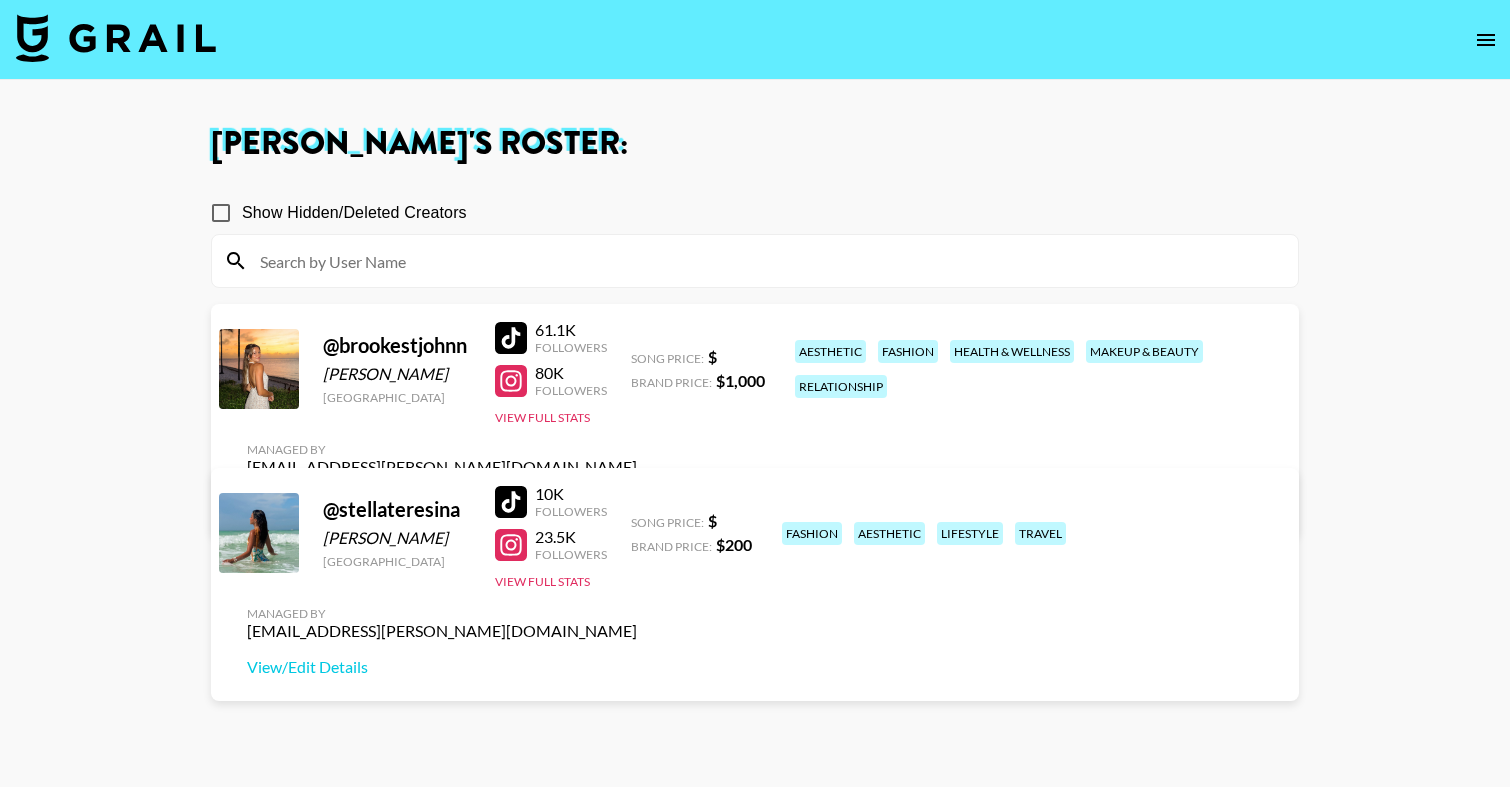 click at bounding box center (511, 545) 